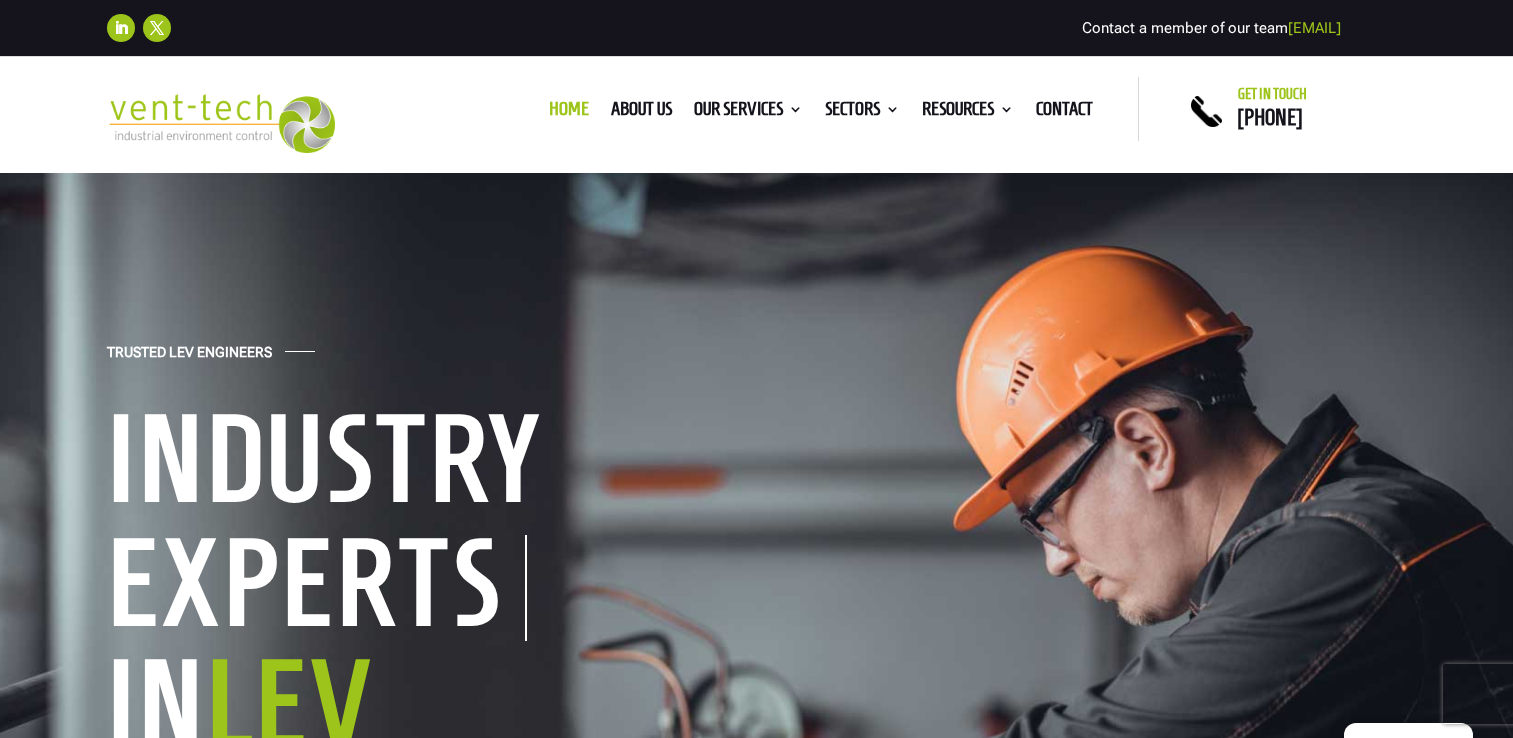 scroll, scrollTop: 0, scrollLeft: 0, axis: both 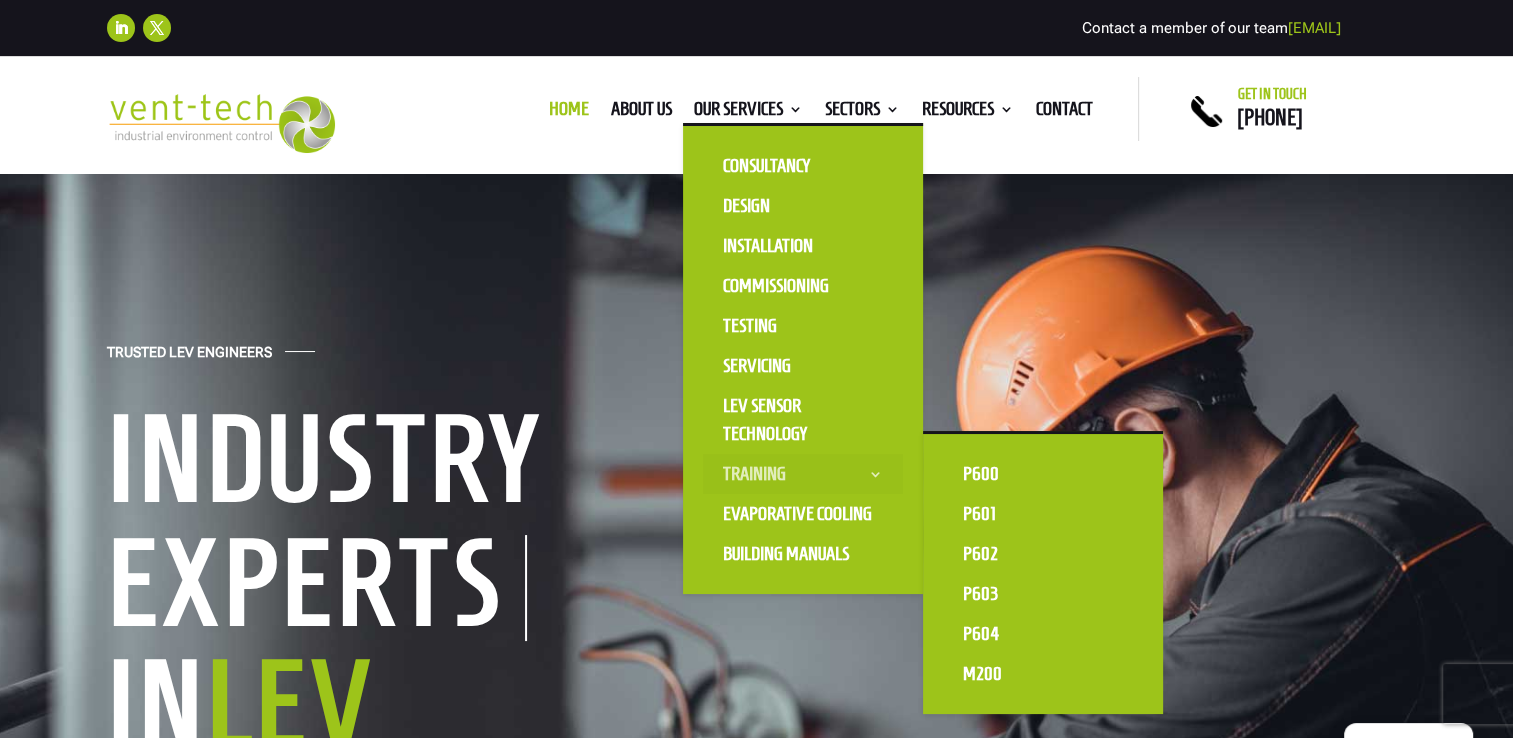 click on "Training" at bounding box center [803, 474] 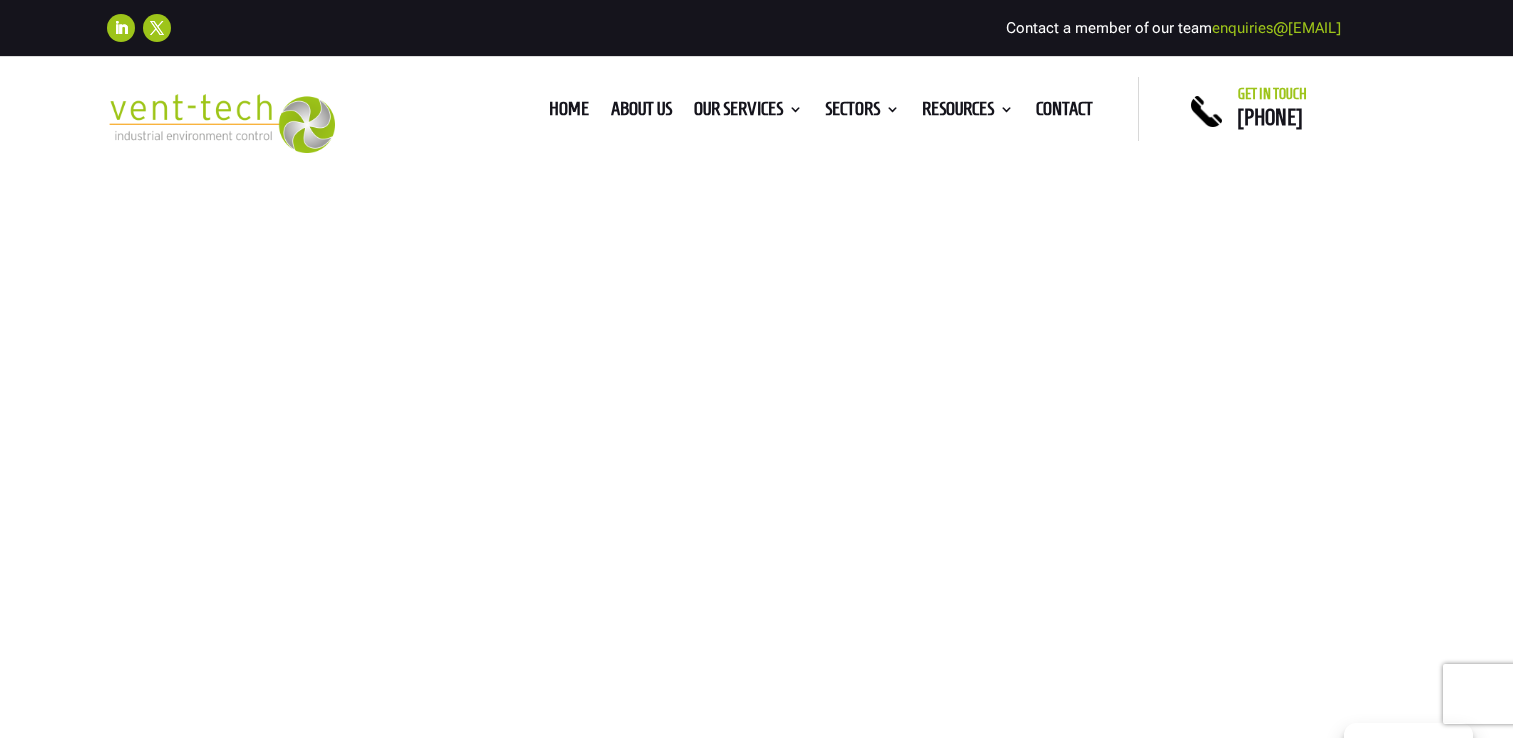 scroll, scrollTop: 0, scrollLeft: 0, axis: both 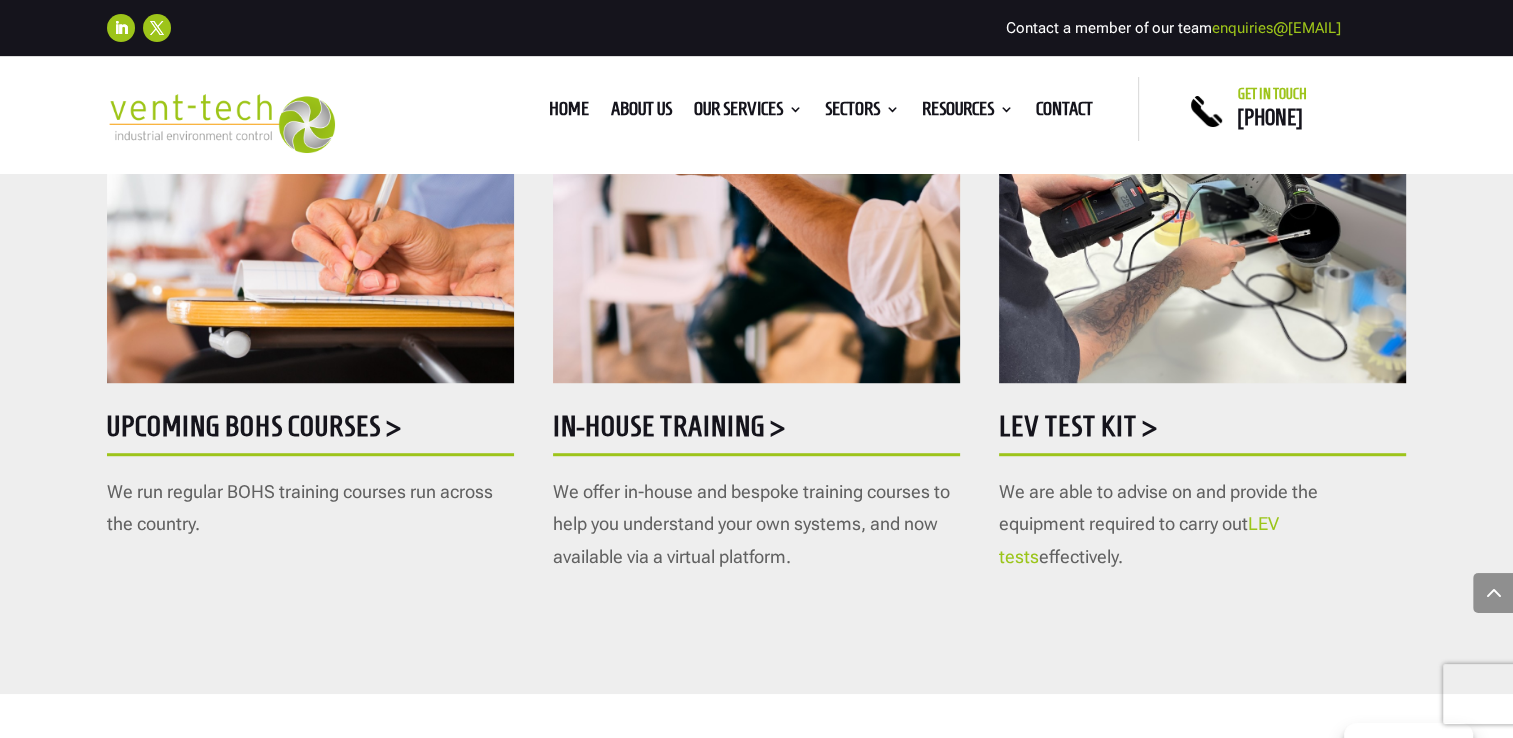 click on "Upcoming BOHS courses >" at bounding box center (310, 431) 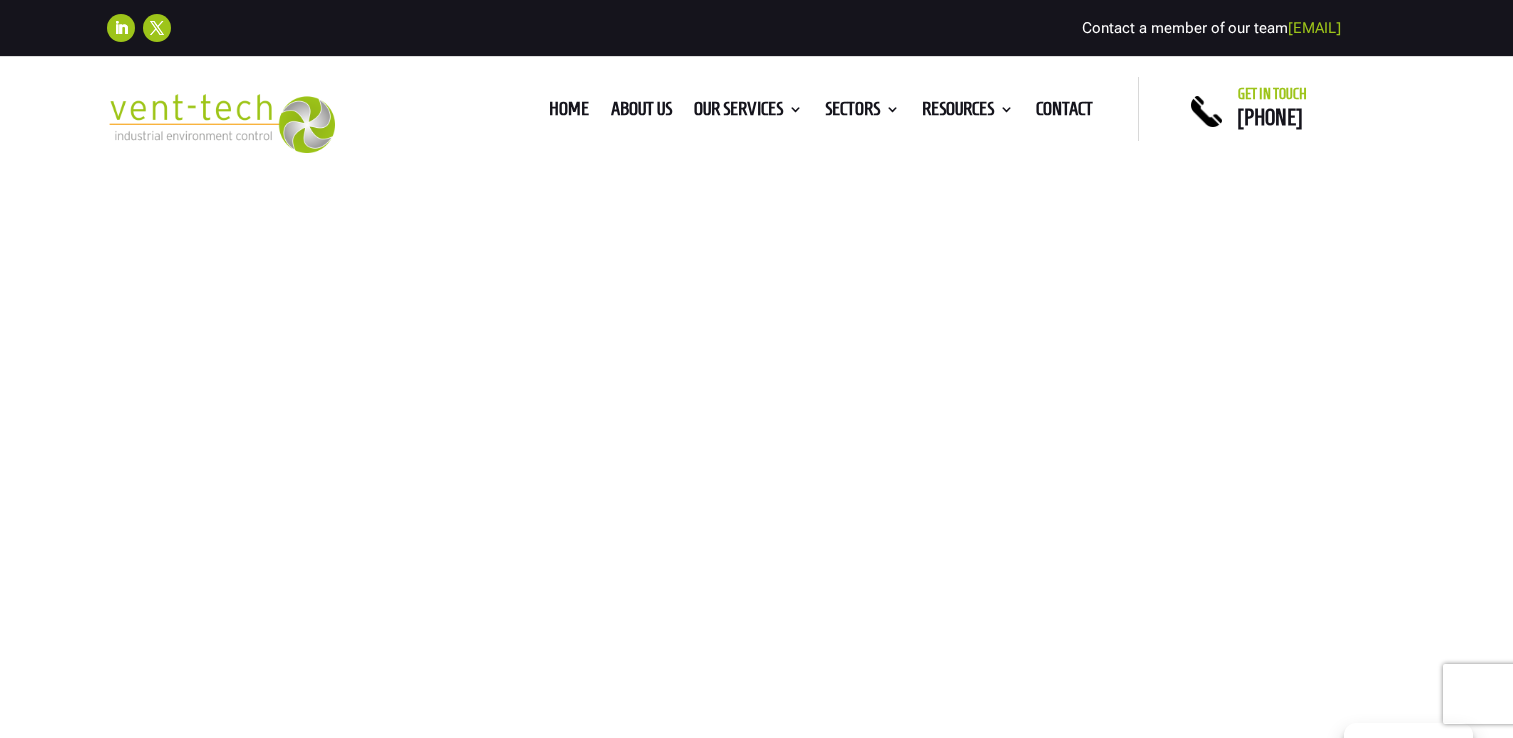 scroll, scrollTop: 0, scrollLeft: 0, axis: both 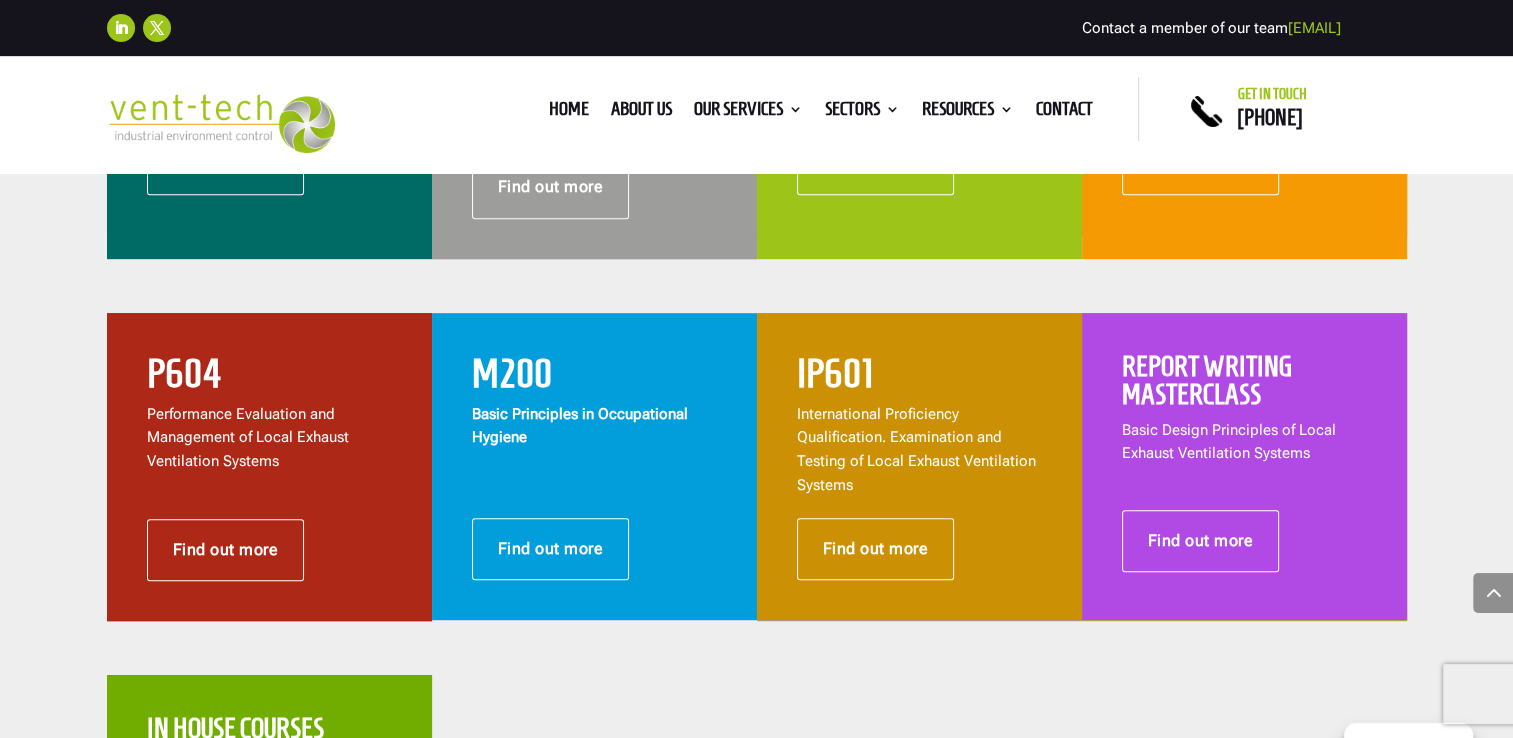 click on "Find out more" at bounding box center (594, 525) 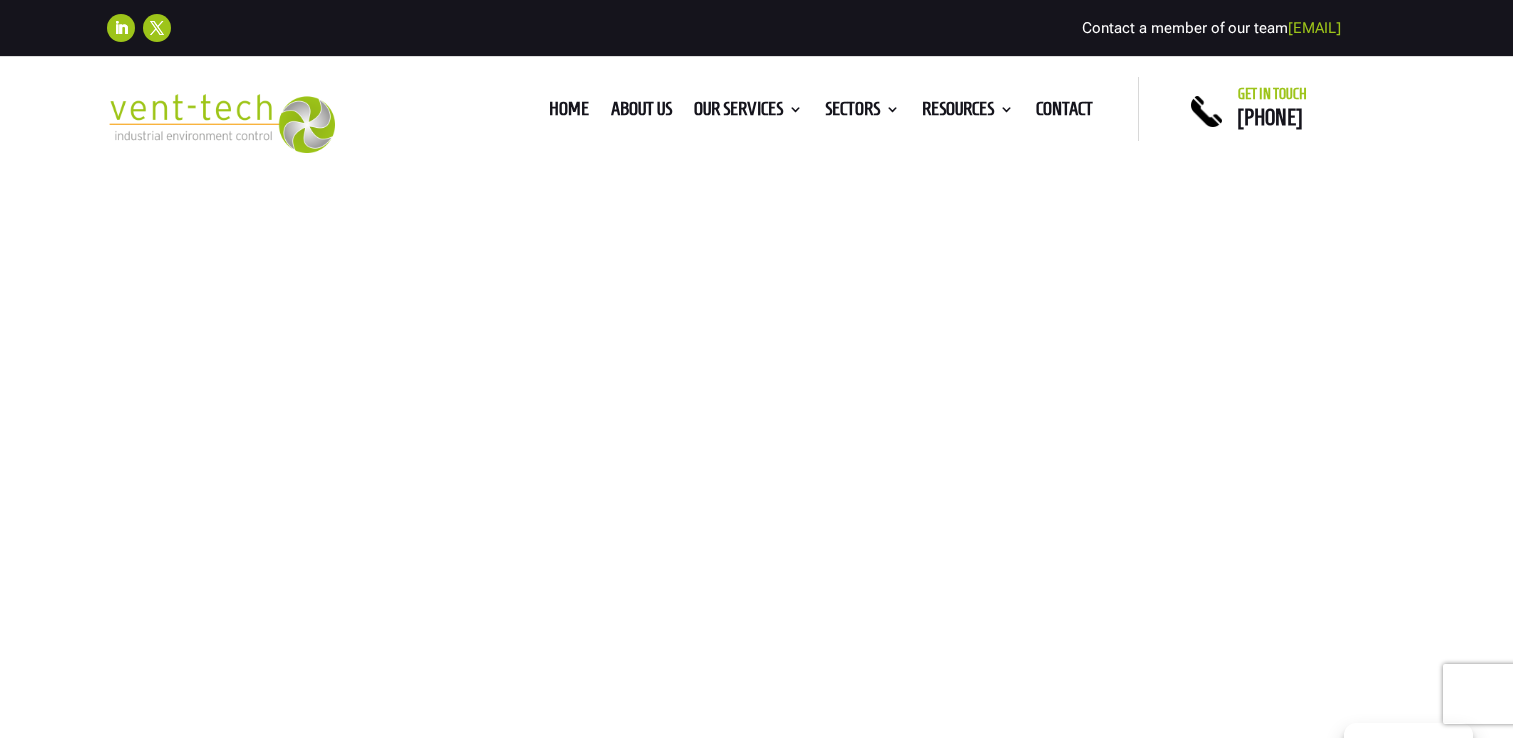 scroll, scrollTop: 0, scrollLeft: 0, axis: both 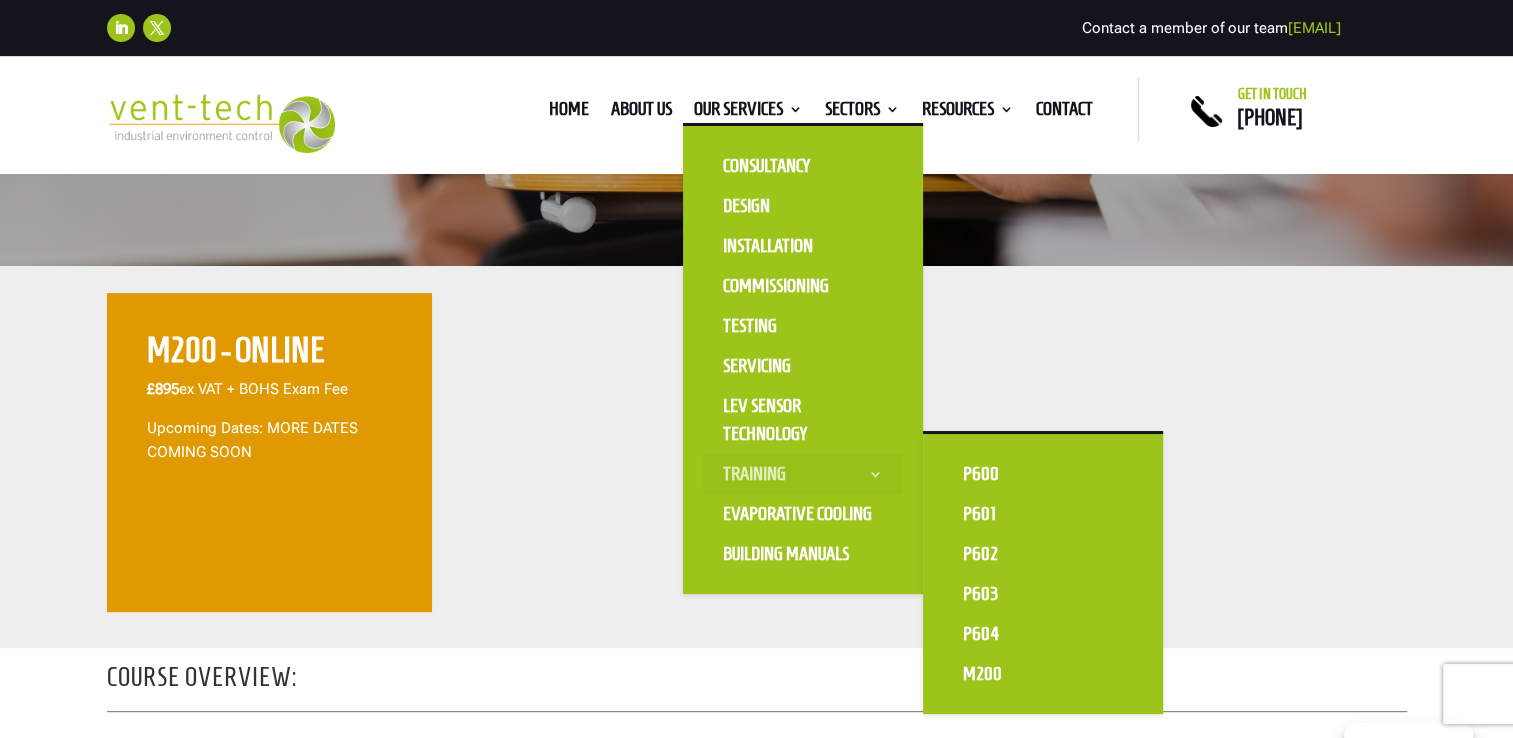 click on "Training" at bounding box center (803, 474) 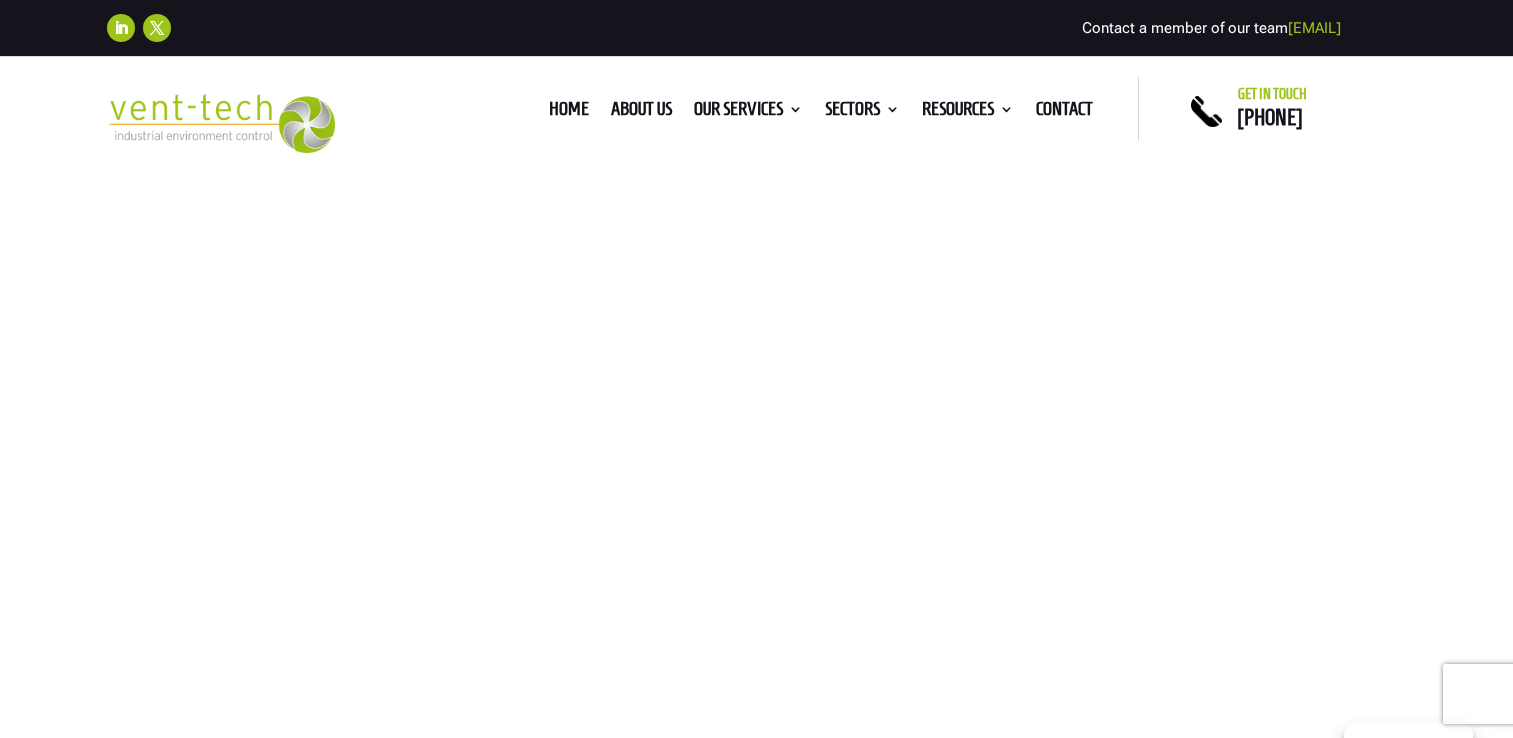 scroll, scrollTop: 0, scrollLeft: 0, axis: both 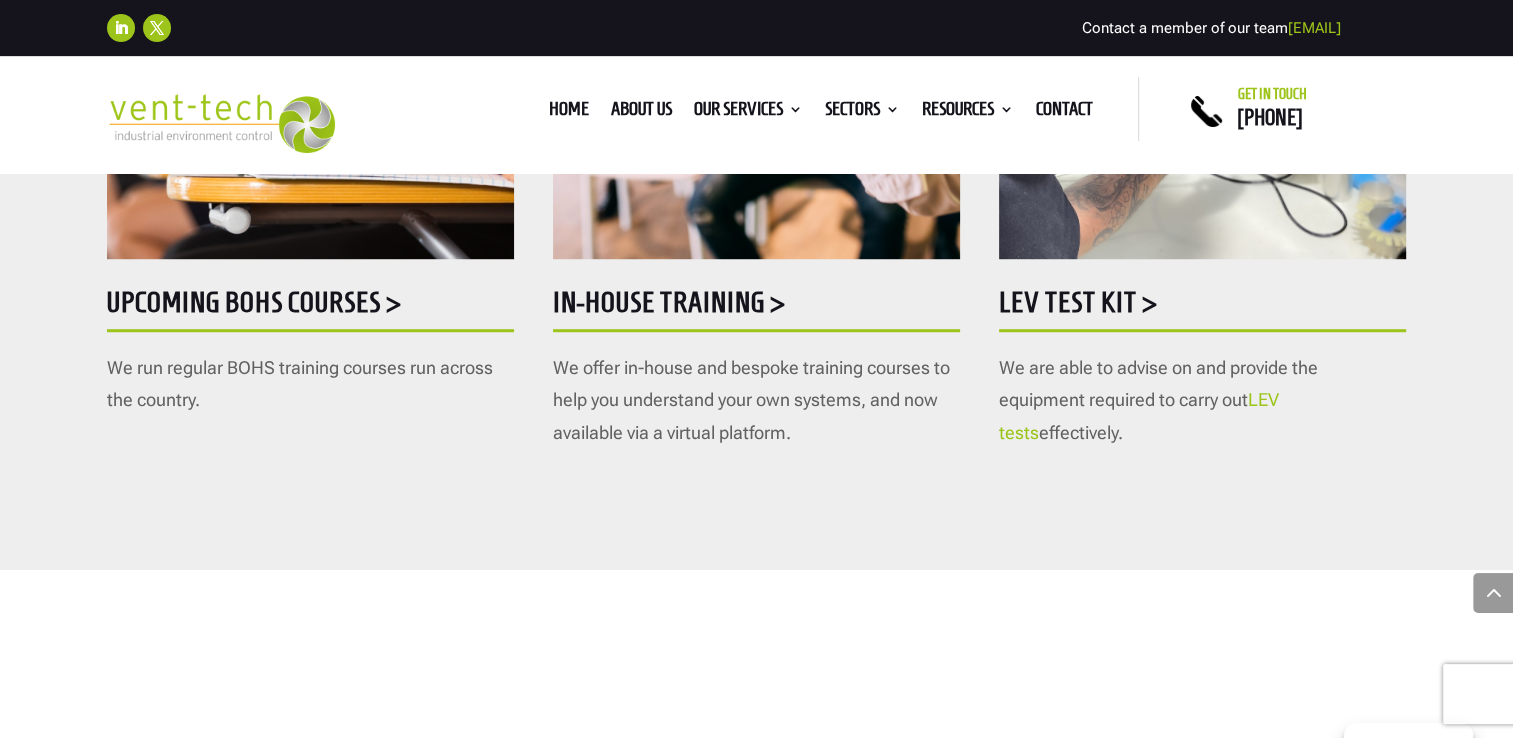 click on "Upcoming BOHS courses >" at bounding box center (310, 307) 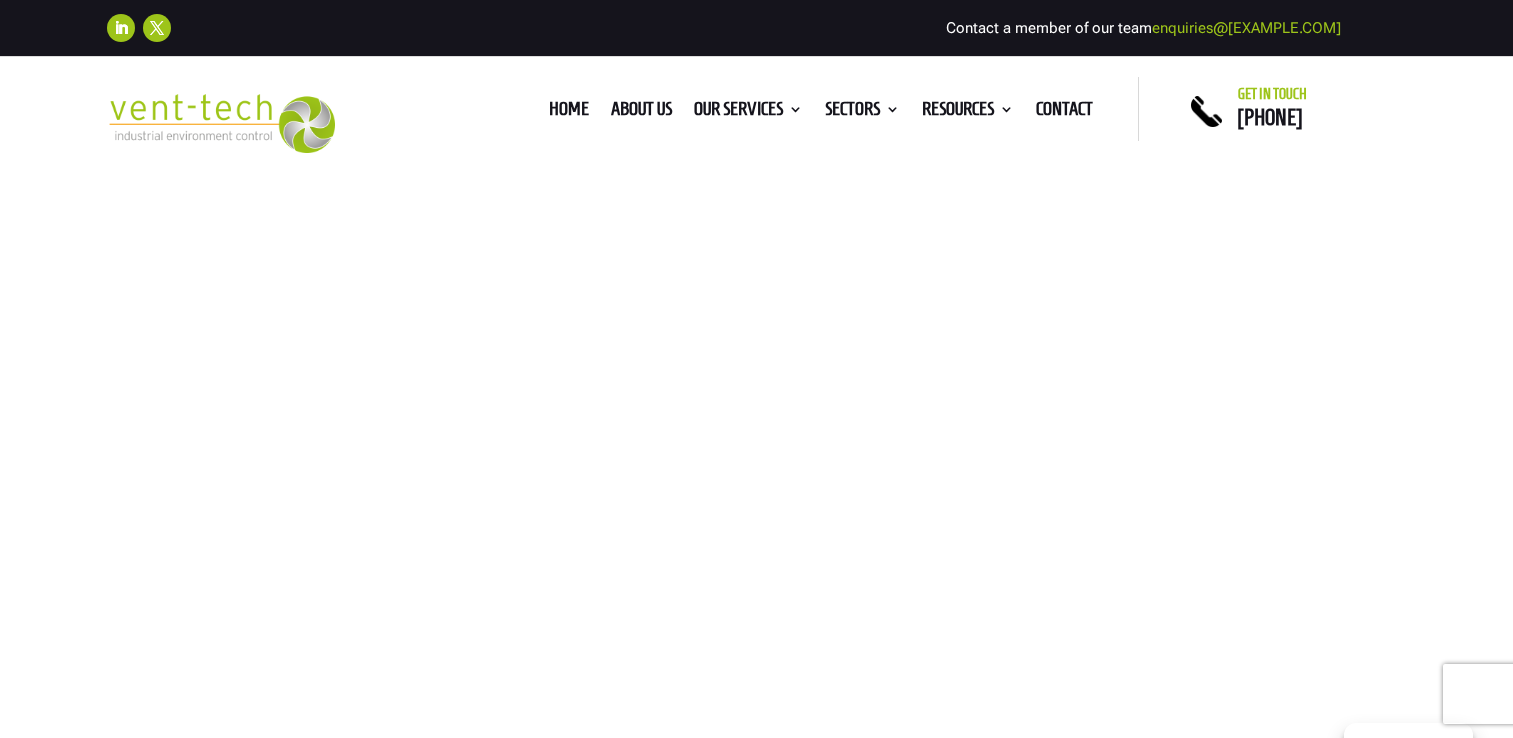 scroll, scrollTop: 0, scrollLeft: 0, axis: both 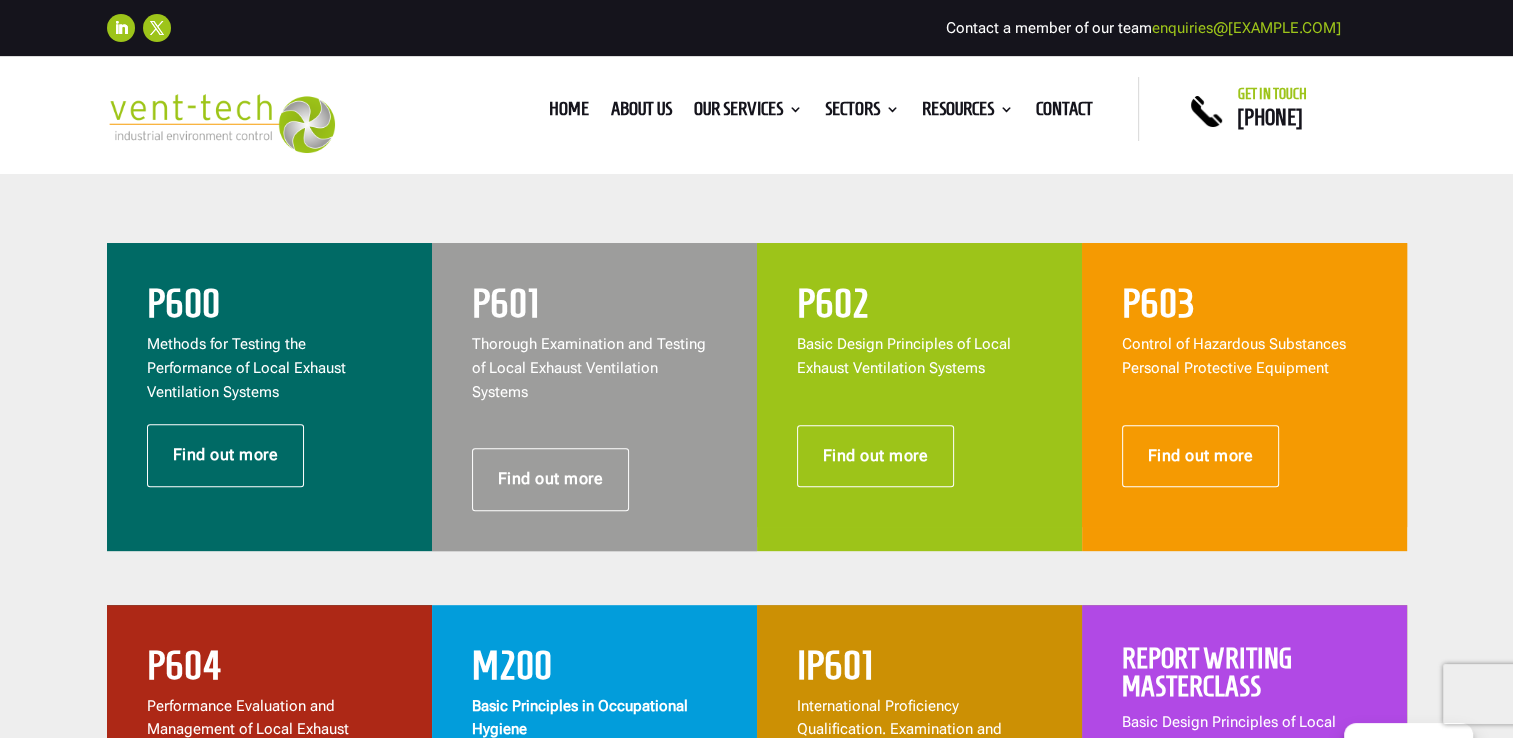 drag, startPoint x: 320, startPoint y: 360, endPoint x: 34, endPoint y: 392, distance: 287.78464 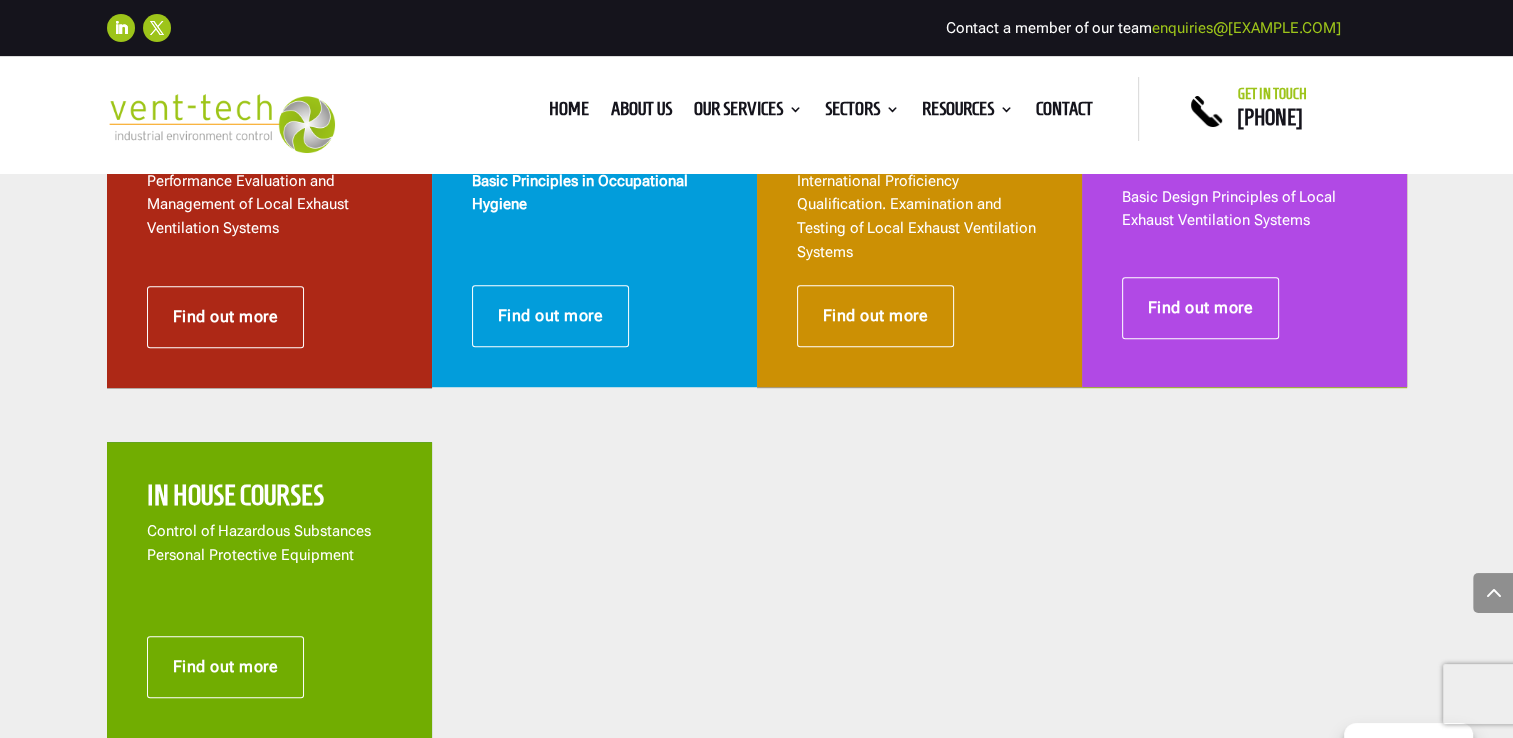 scroll, scrollTop: 1100, scrollLeft: 0, axis: vertical 